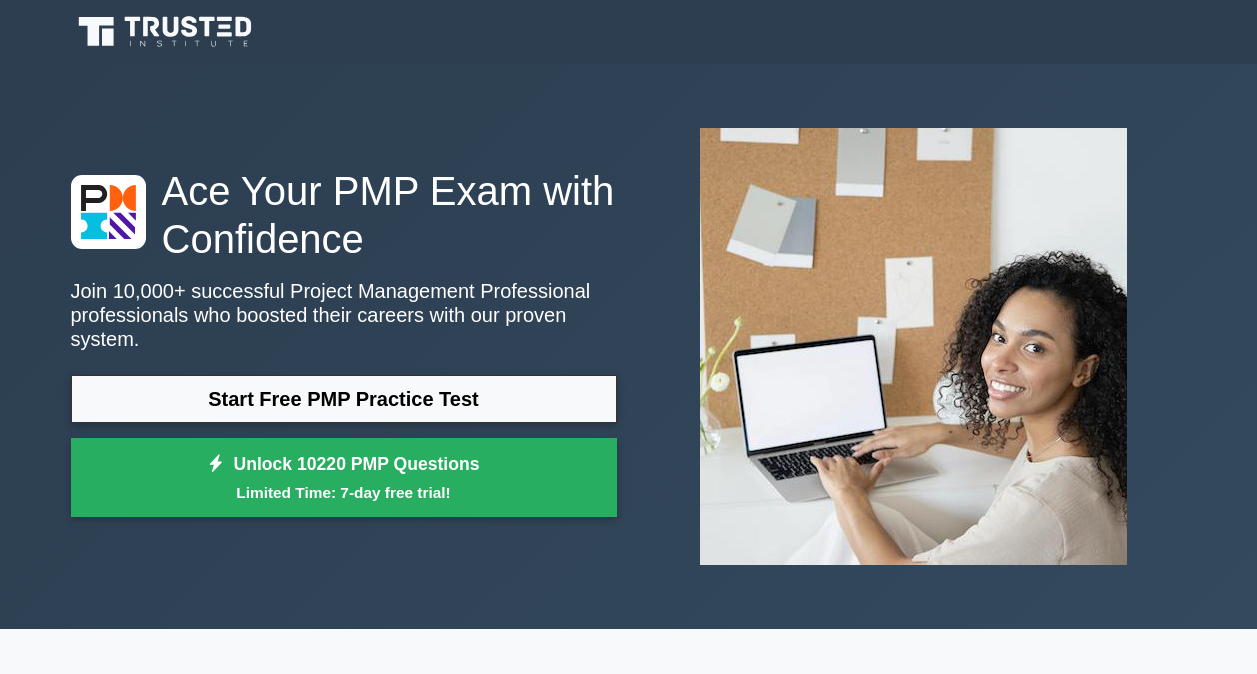 scroll, scrollTop: 2080, scrollLeft: 0, axis: vertical 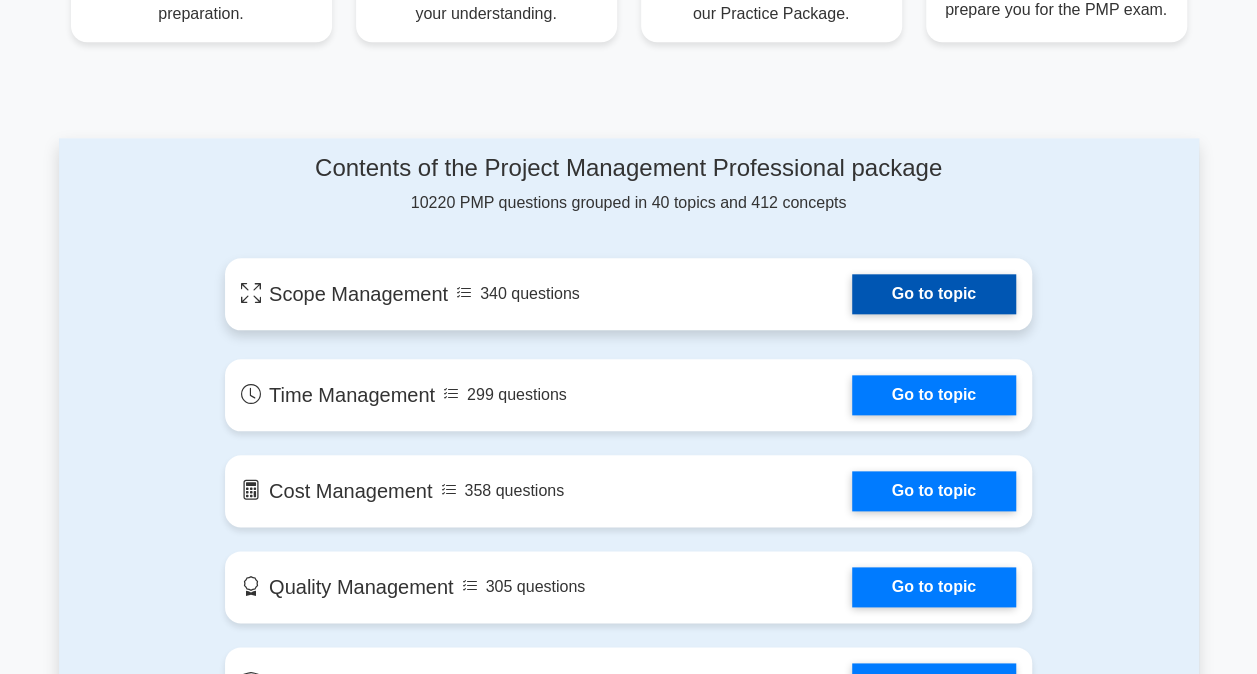 click on "Go to topic" at bounding box center [934, 294] 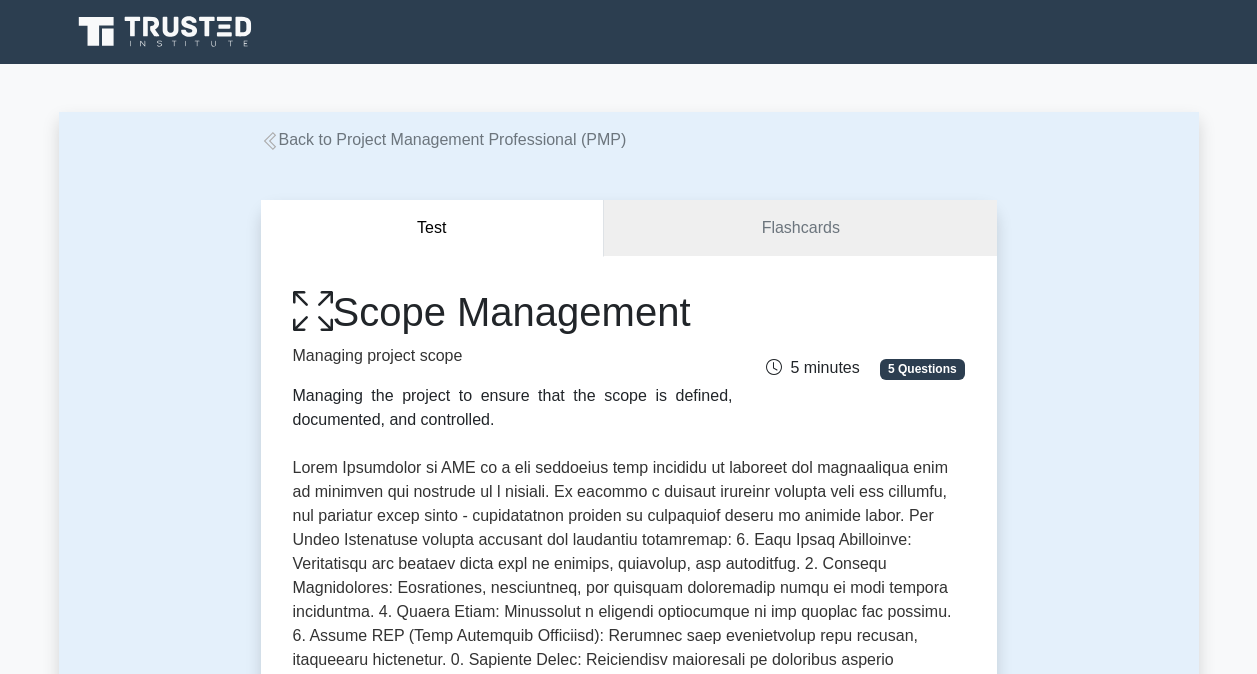 scroll, scrollTop: 0, scrollLeft: 0, axis: both 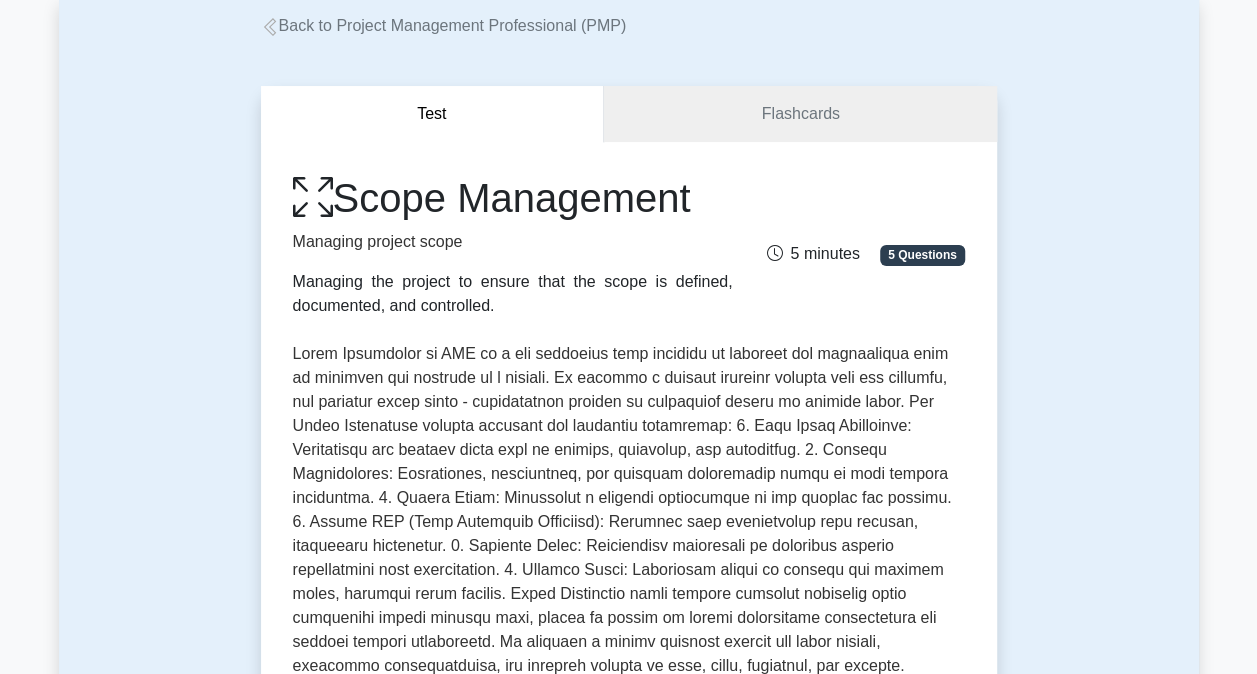 click on "Test
Flashcards
Scope Management
Managing project scope
Managing the project to ensure that the scope is defined, documented, and controlled.
5 minutes
5 Questions" at bounding box center [629, 979] 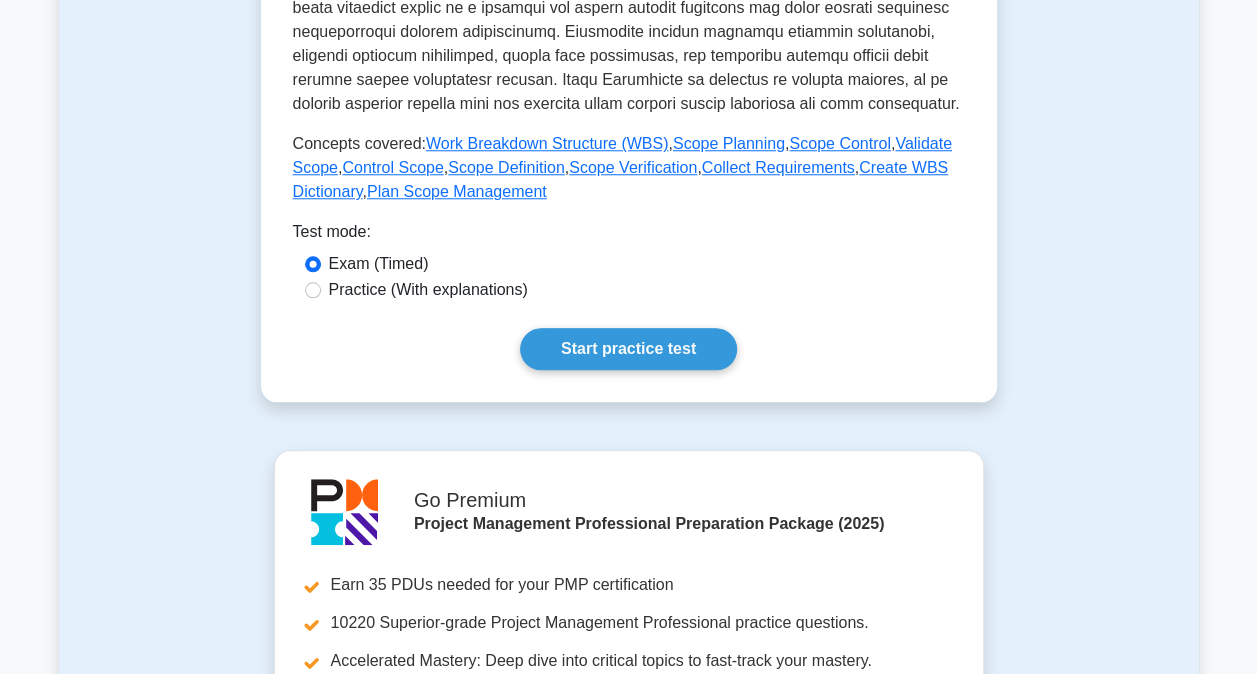 scroll, scrollTop: 844, scrollLeft: 0, axis: vertical 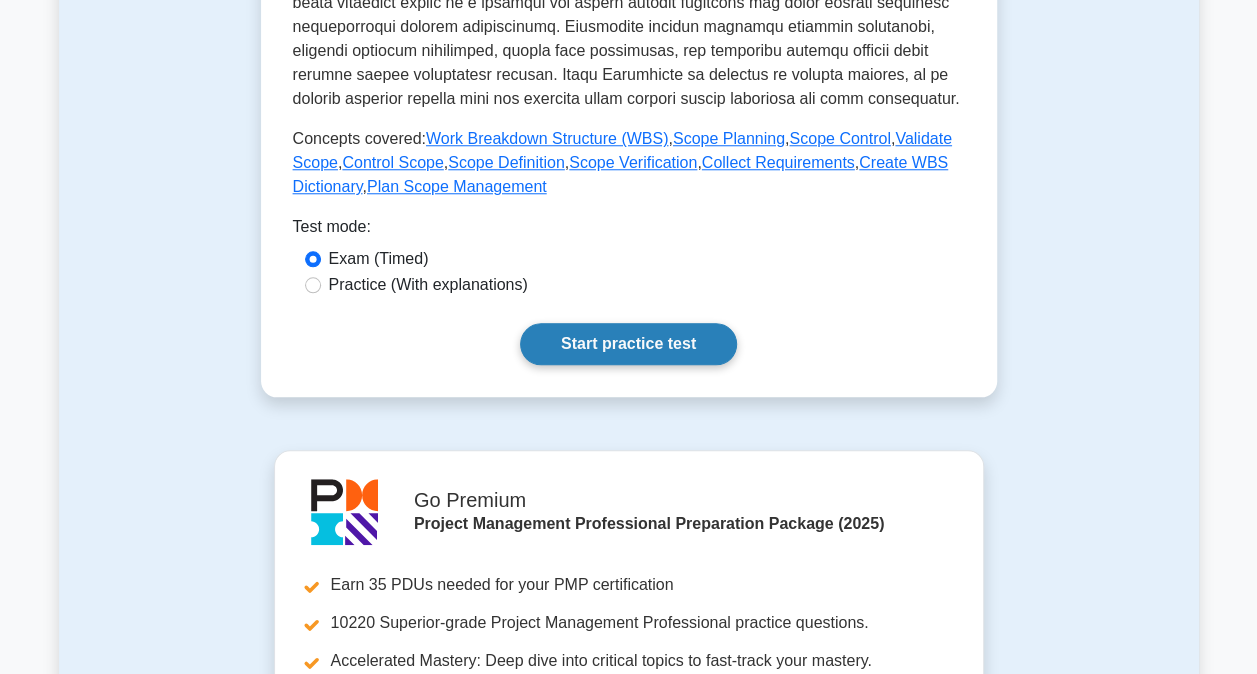 click on "Start practice test" at bounding box center (628, 344) 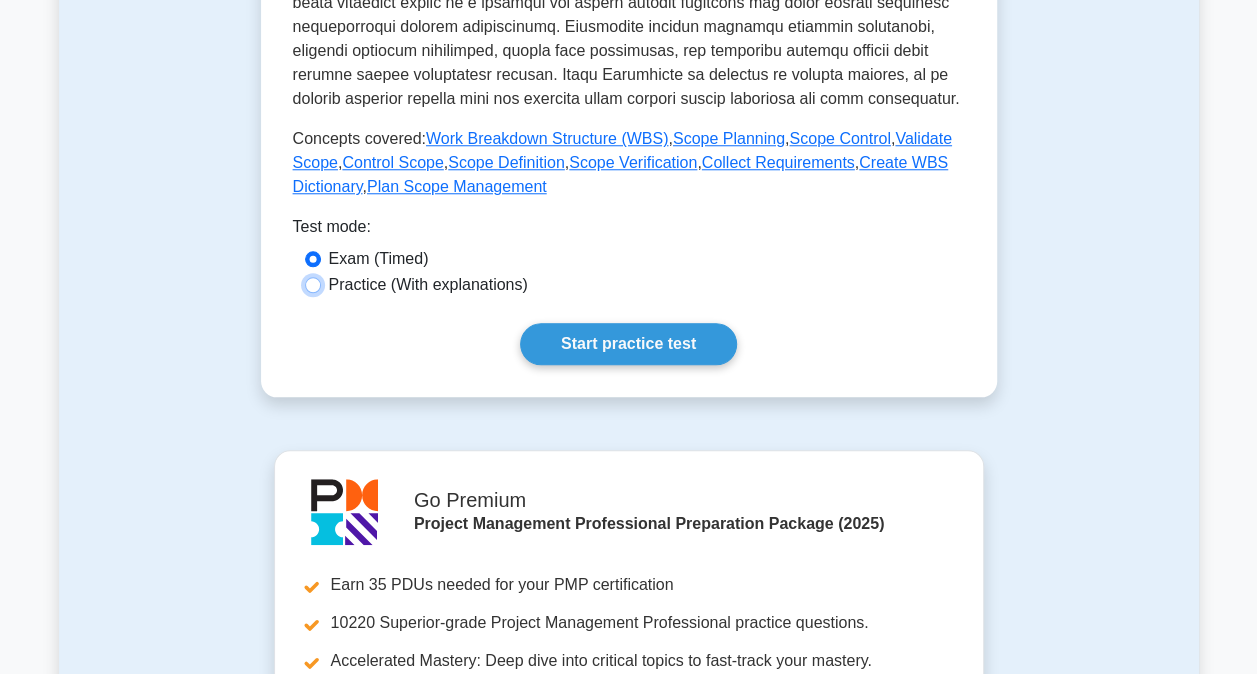 click on "Practice (With explanations)" at bounding box center (313, 285) 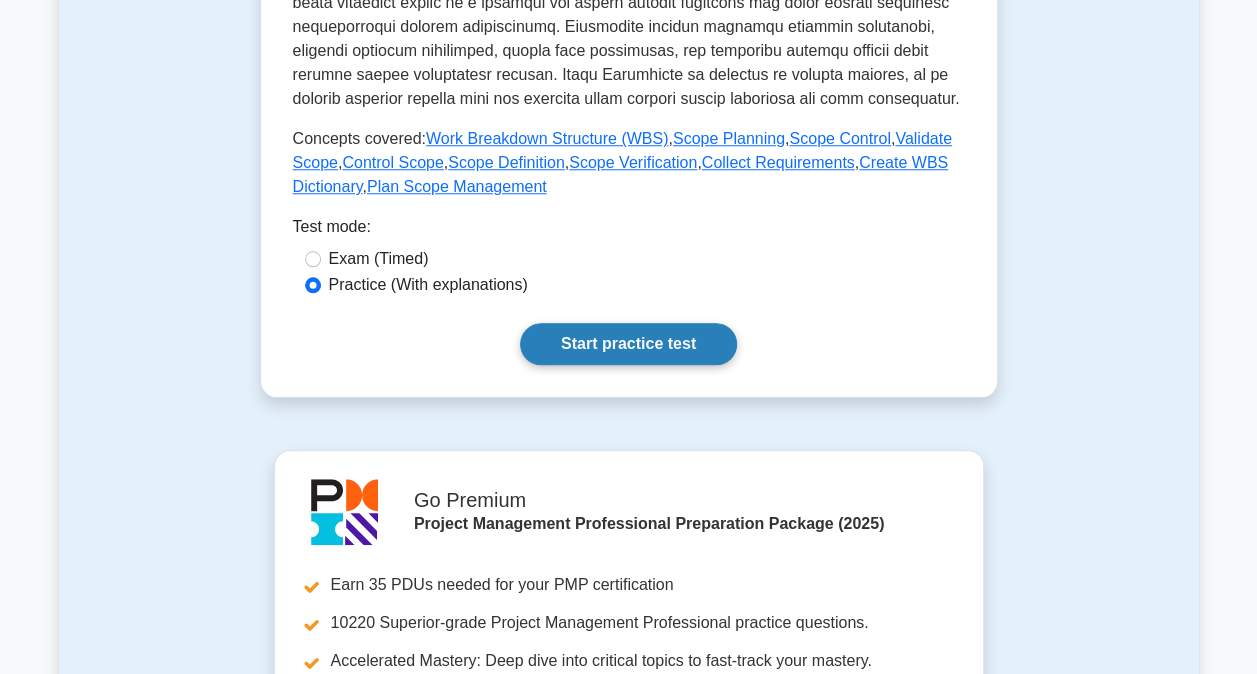 click on "Start practice test" at bounding box center [628, 344] 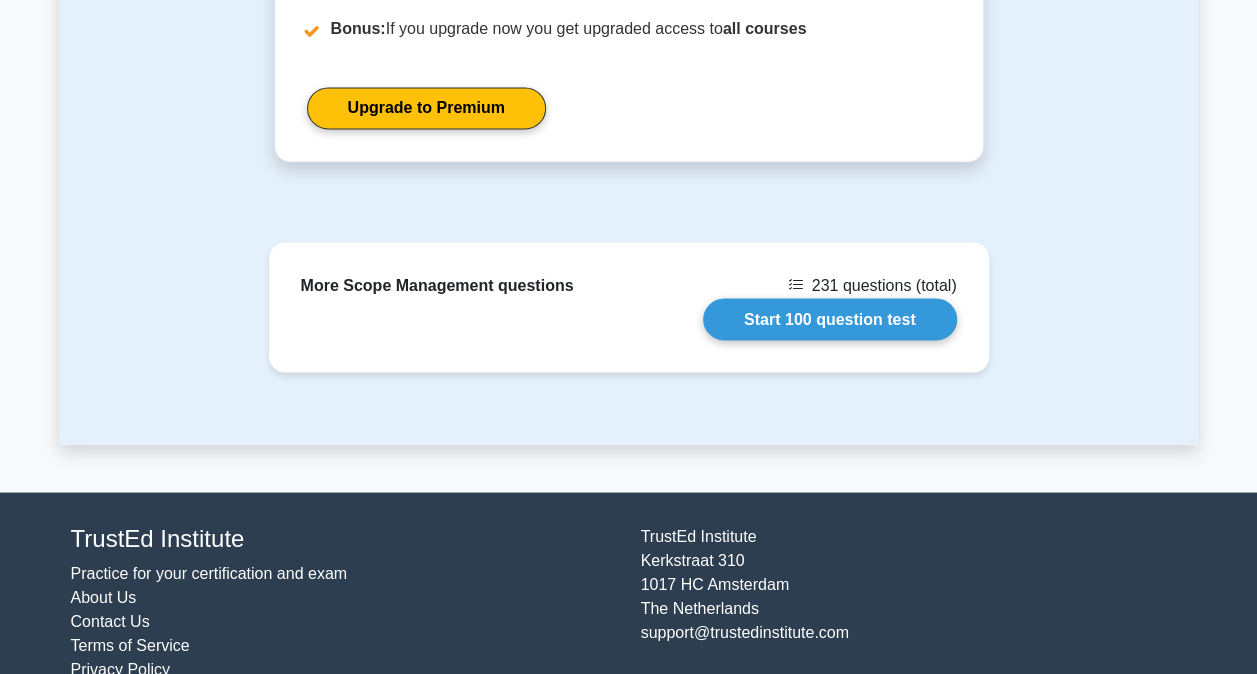 scroll, scrollTop: 1579, scrollLeft: 0, axis: vertical 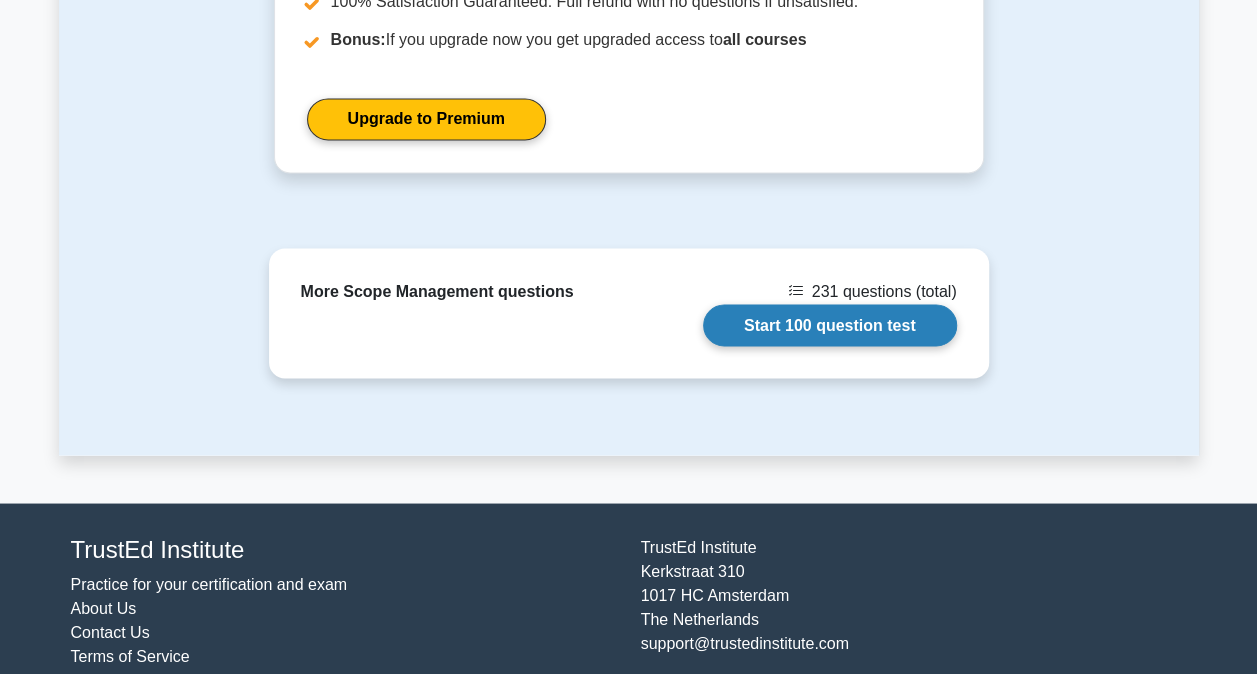 click on "Start 100 question test" at bounding box center (830, 325) 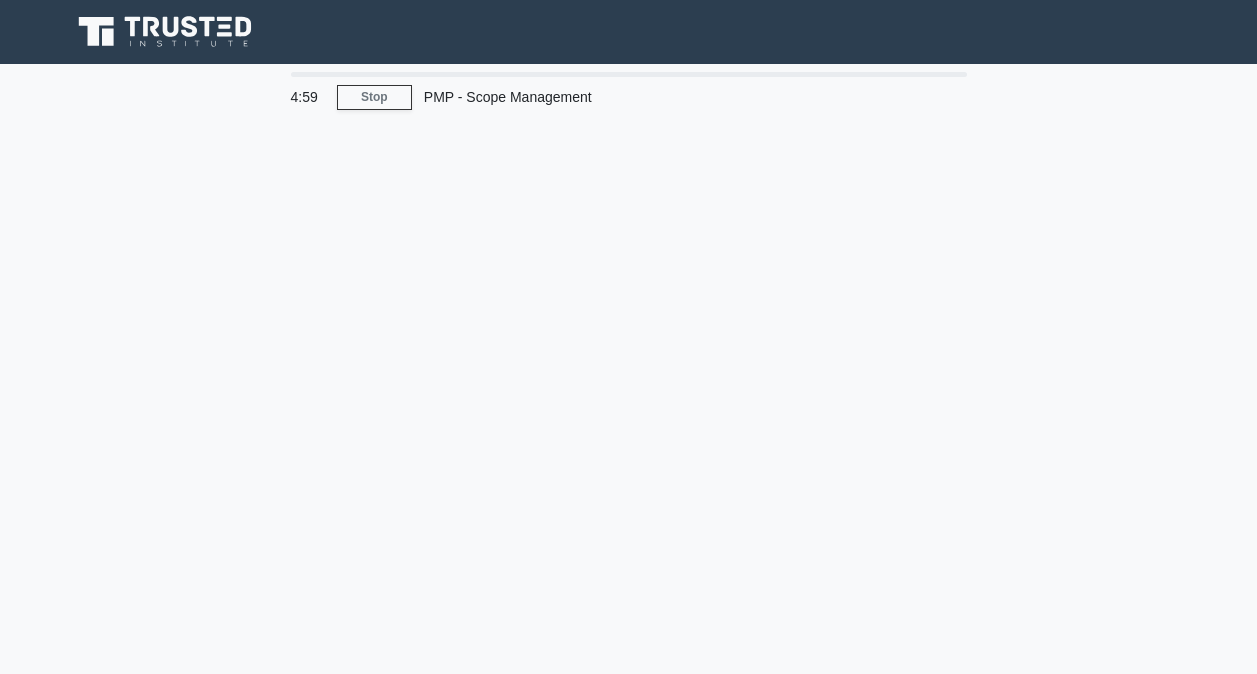 scroll, scrollTop: 0, scrollLeft: 0, axis: both 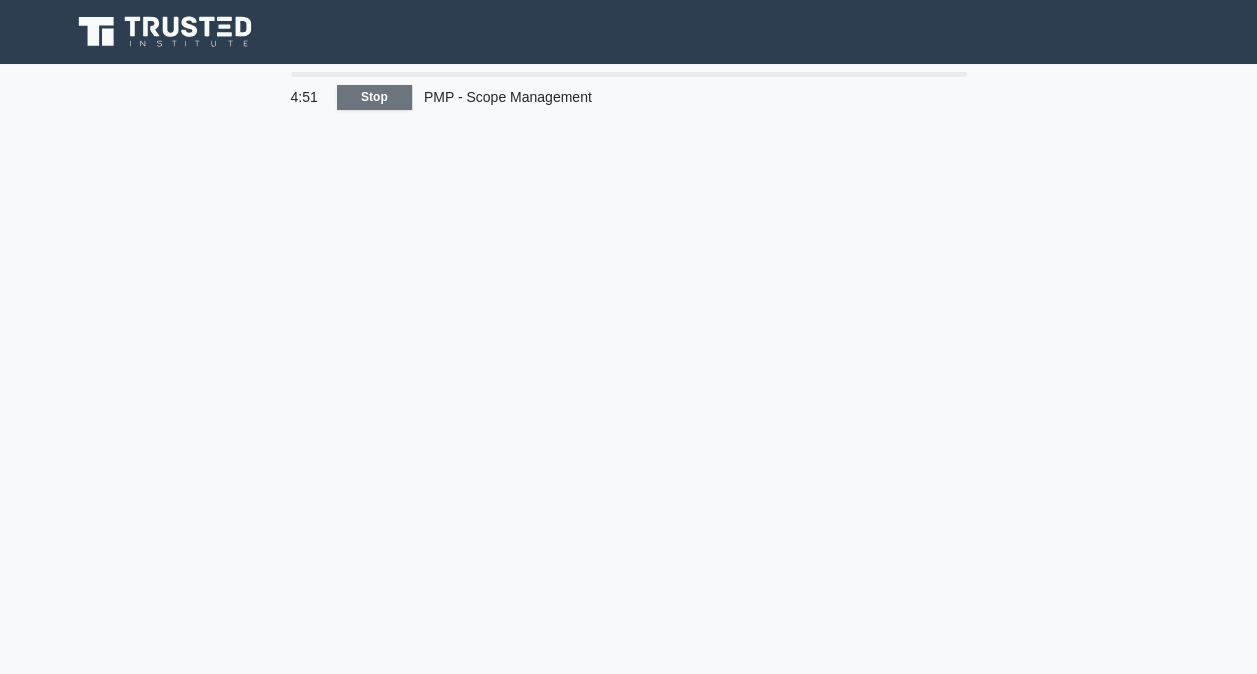 click on "Stop" at bounding box center (374, 97) 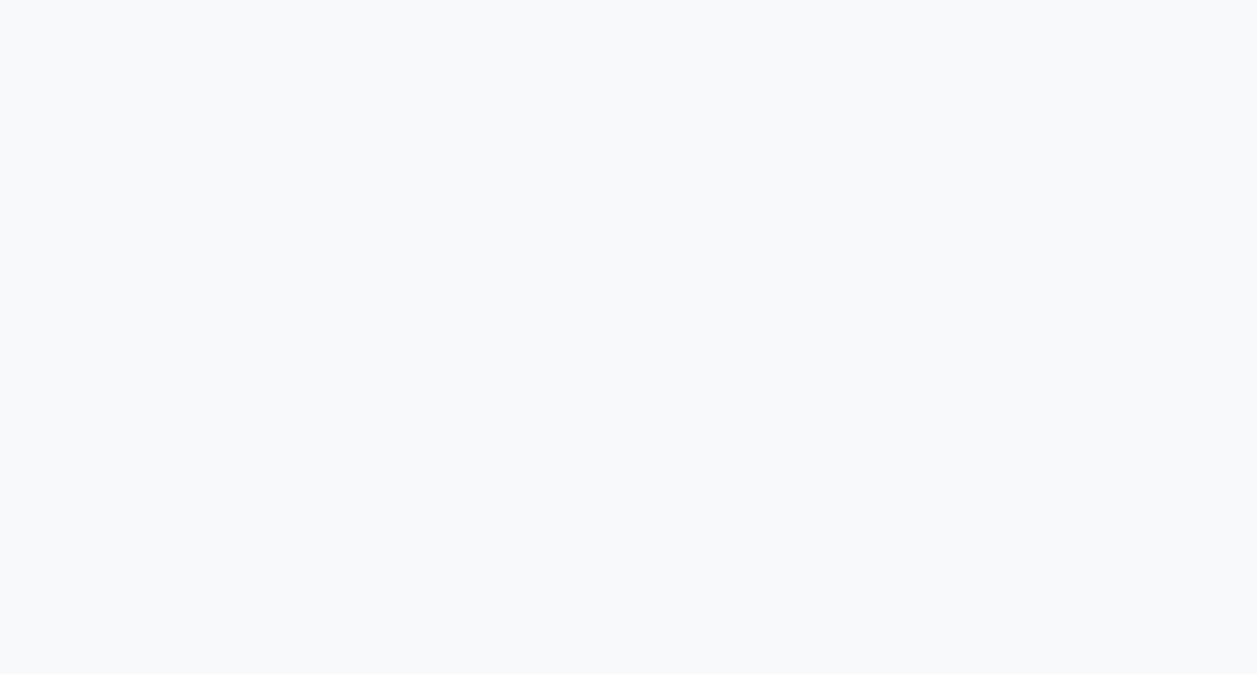 scroll, scrollTop: 0, scrollLeft: 0, axis: both 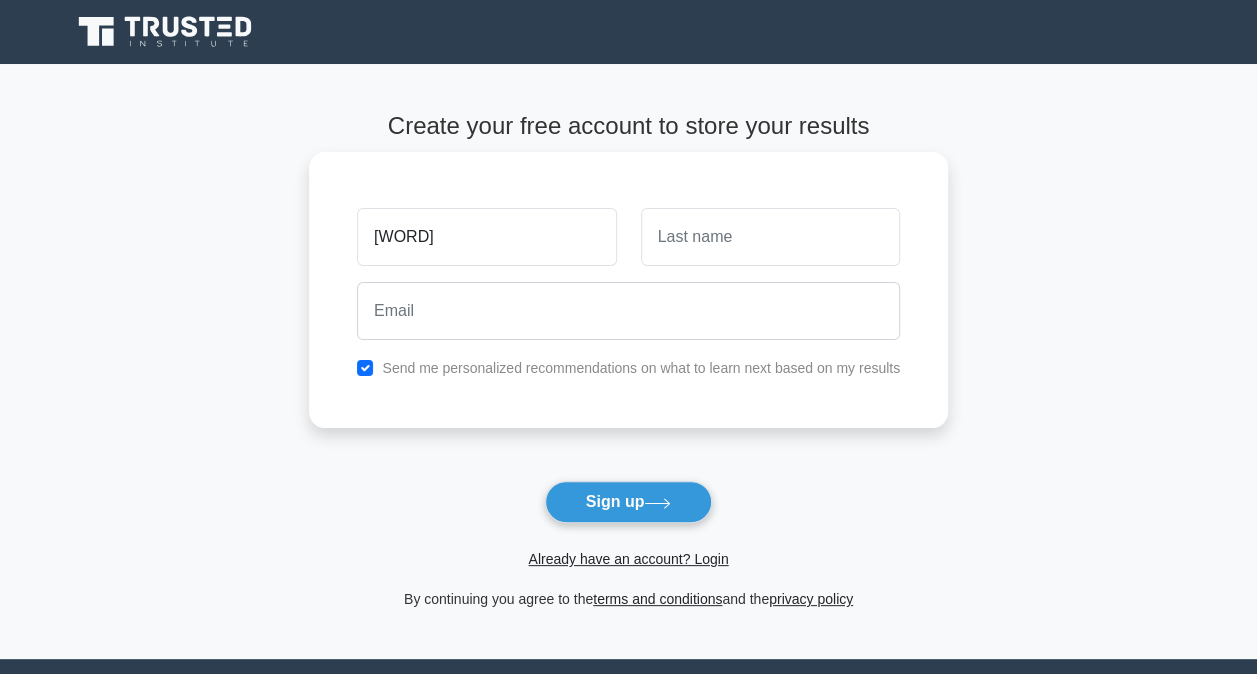 type on "[WORD]" 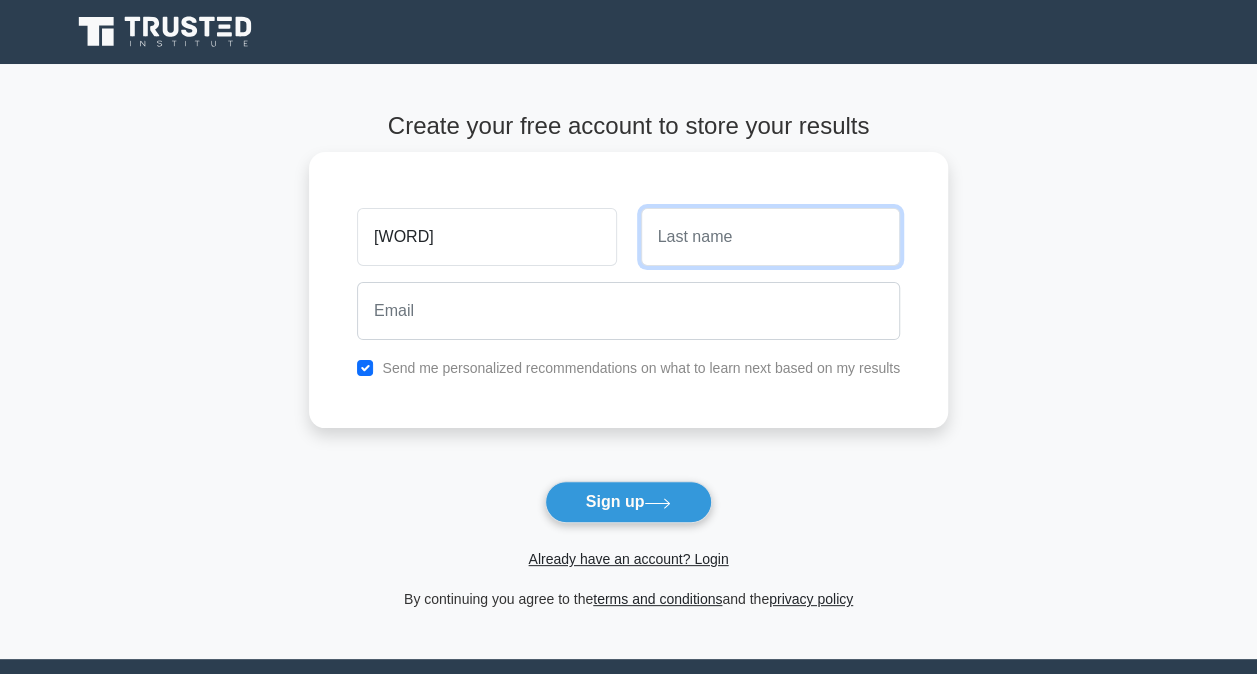 click at bounding box center [770, 237] 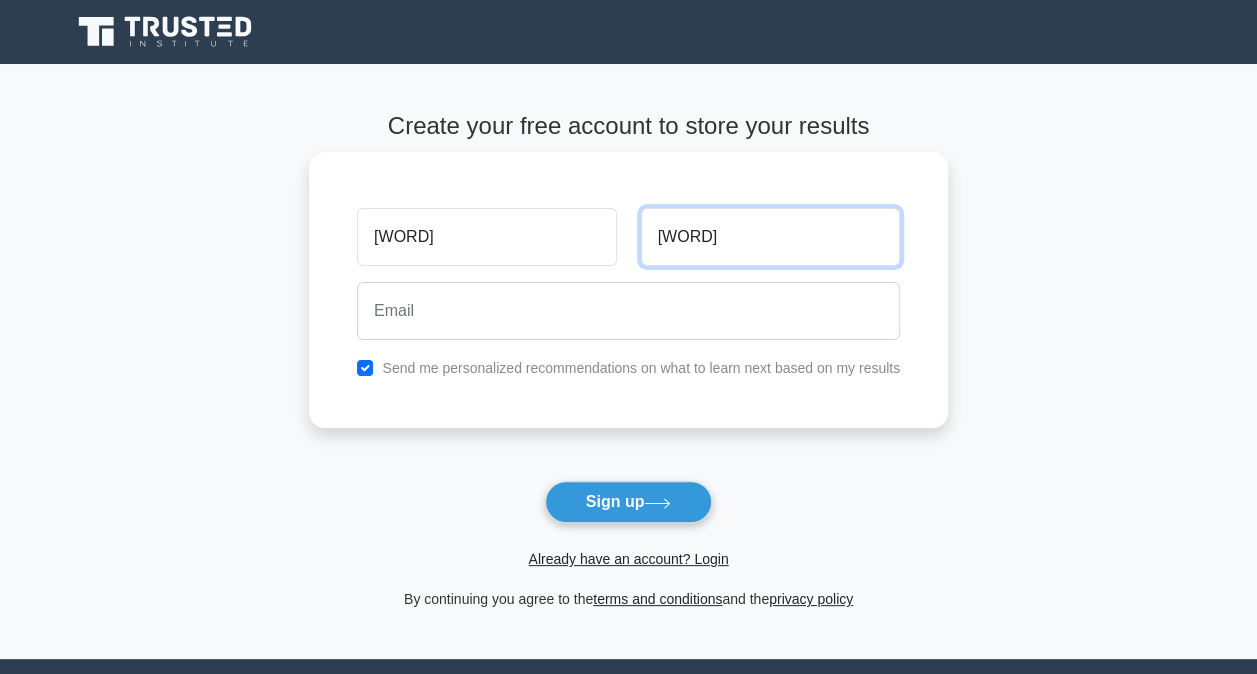 type on "Emod" 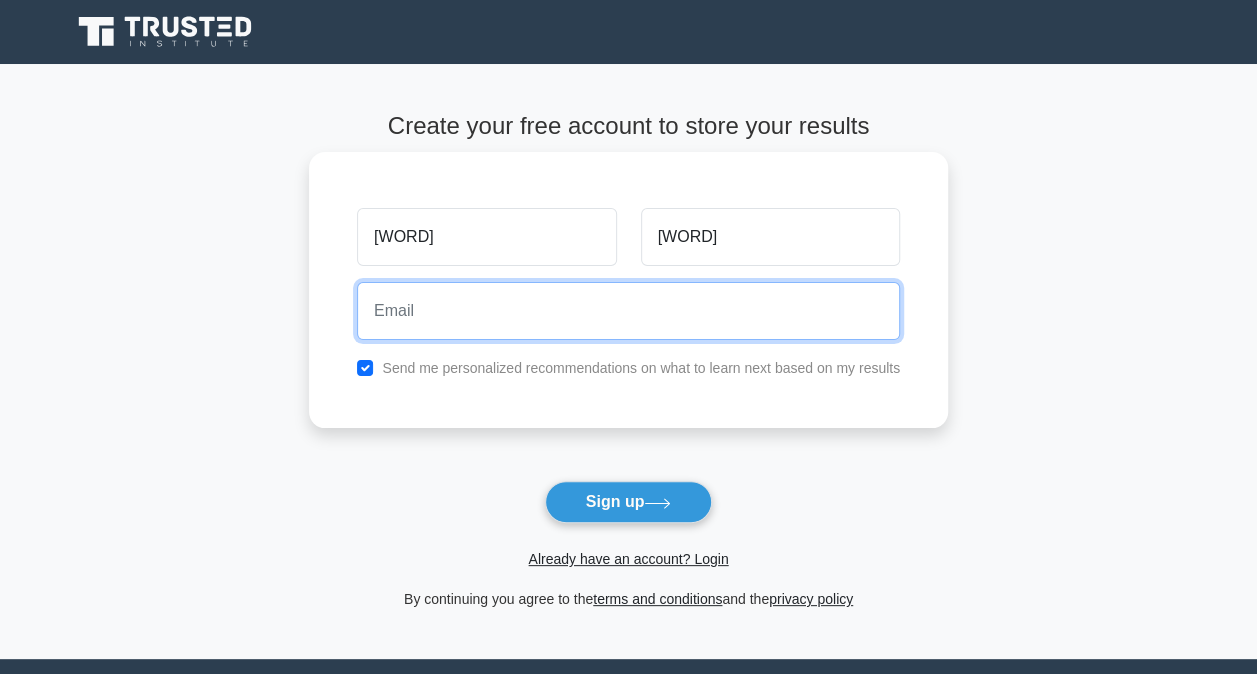 click at bounding box center [628, 311] 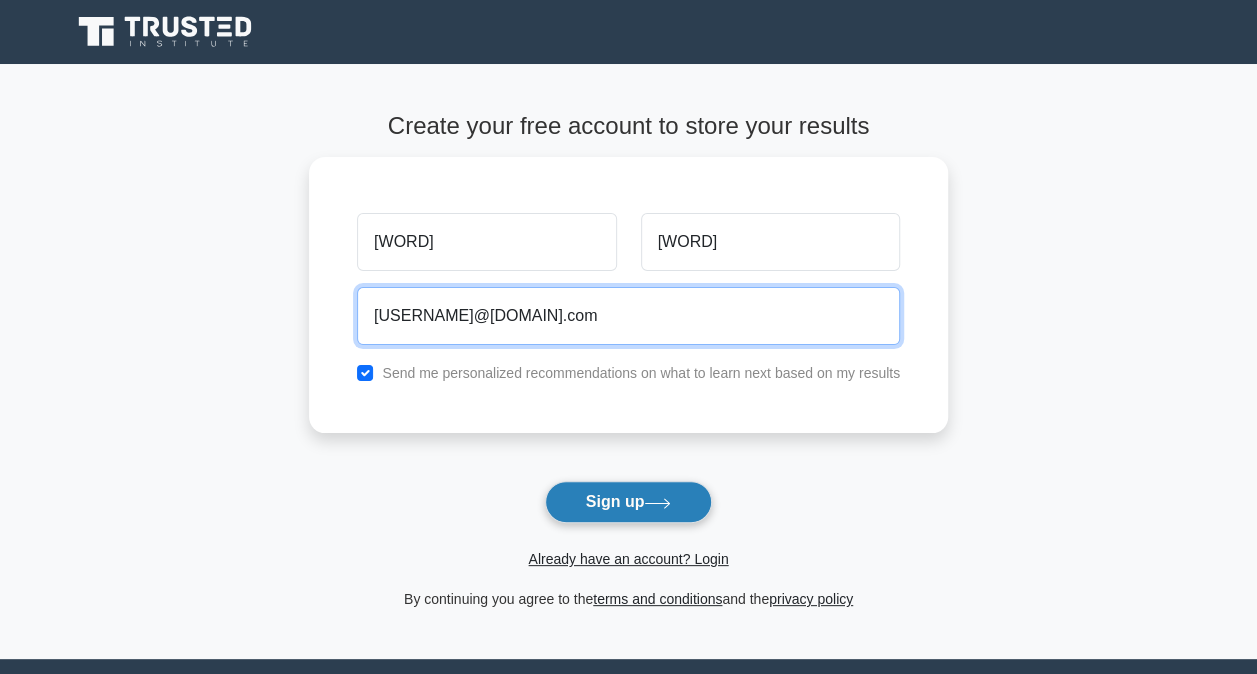 type on "[NAME]@[DOMAIN]" 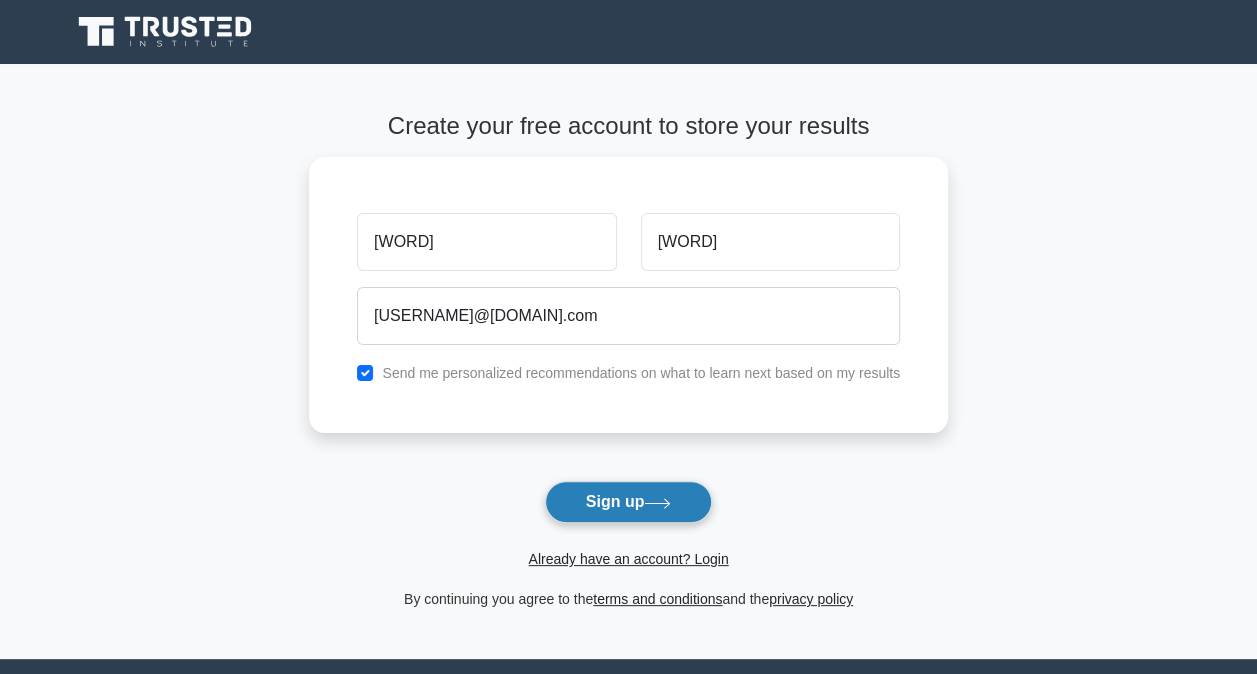 click on "Sign up" at bounding box center (629, 502) 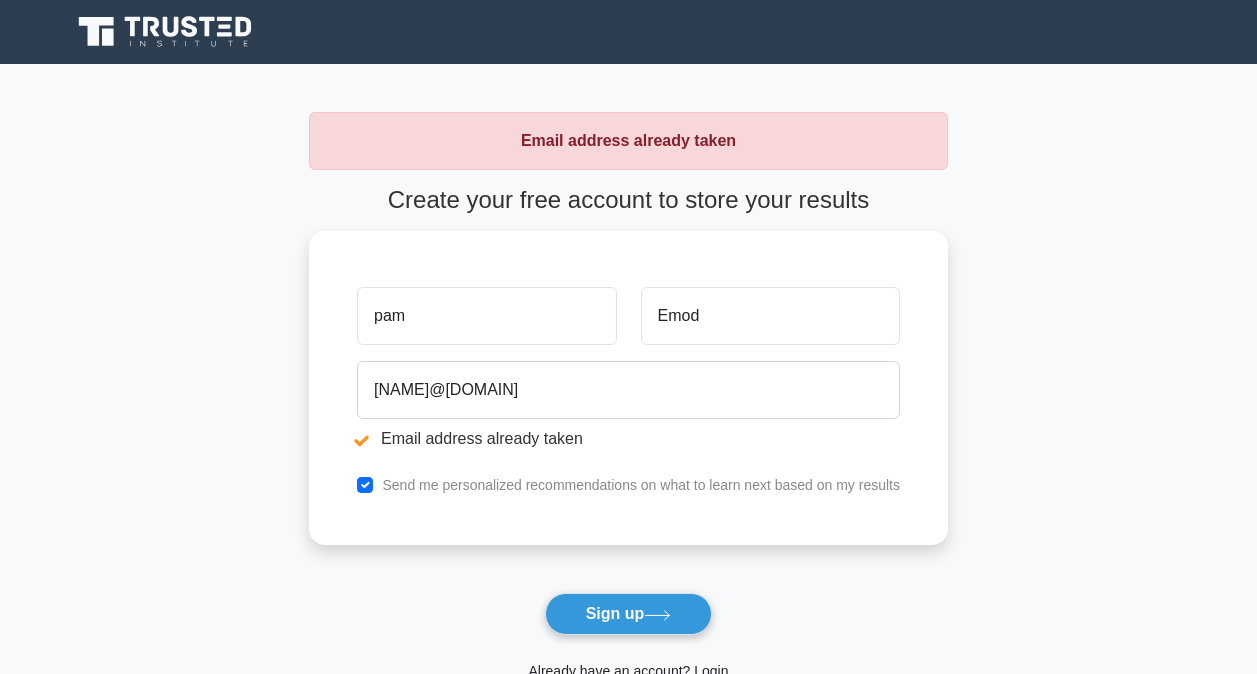 scroll, scrollTop: 0, scrollLeft: 0, axis: both 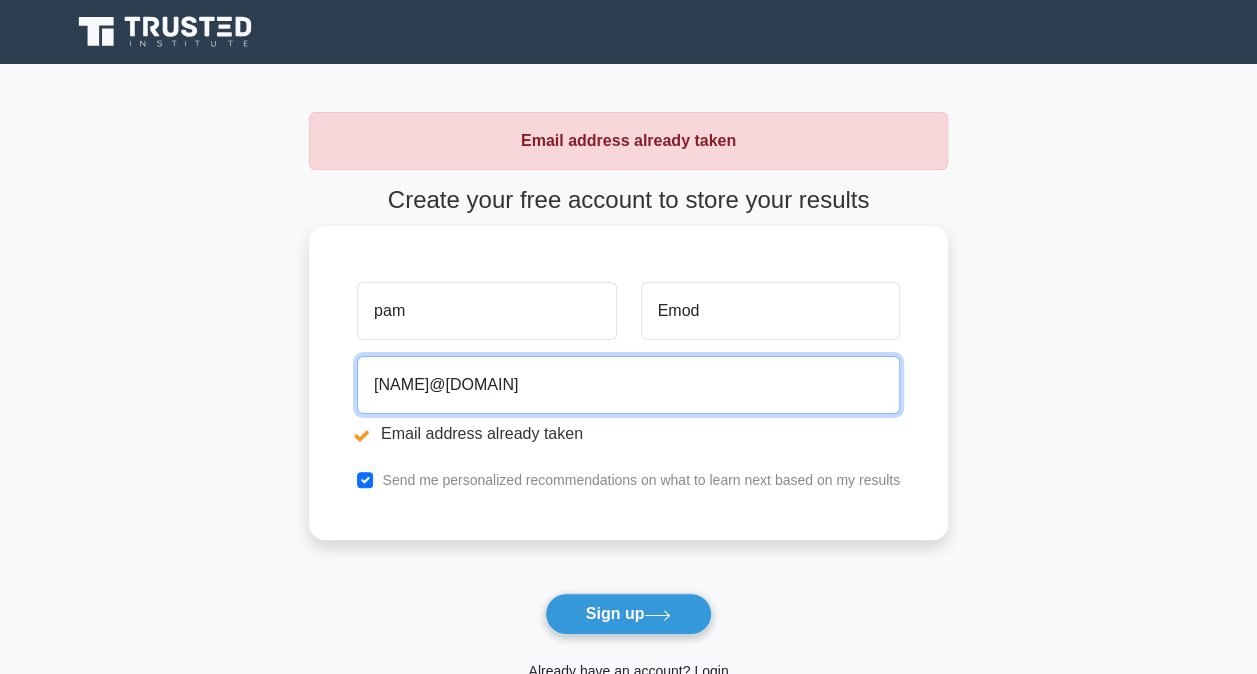 click on "[NAME]@[DOMAIN]" at bounding box center [628, 385] 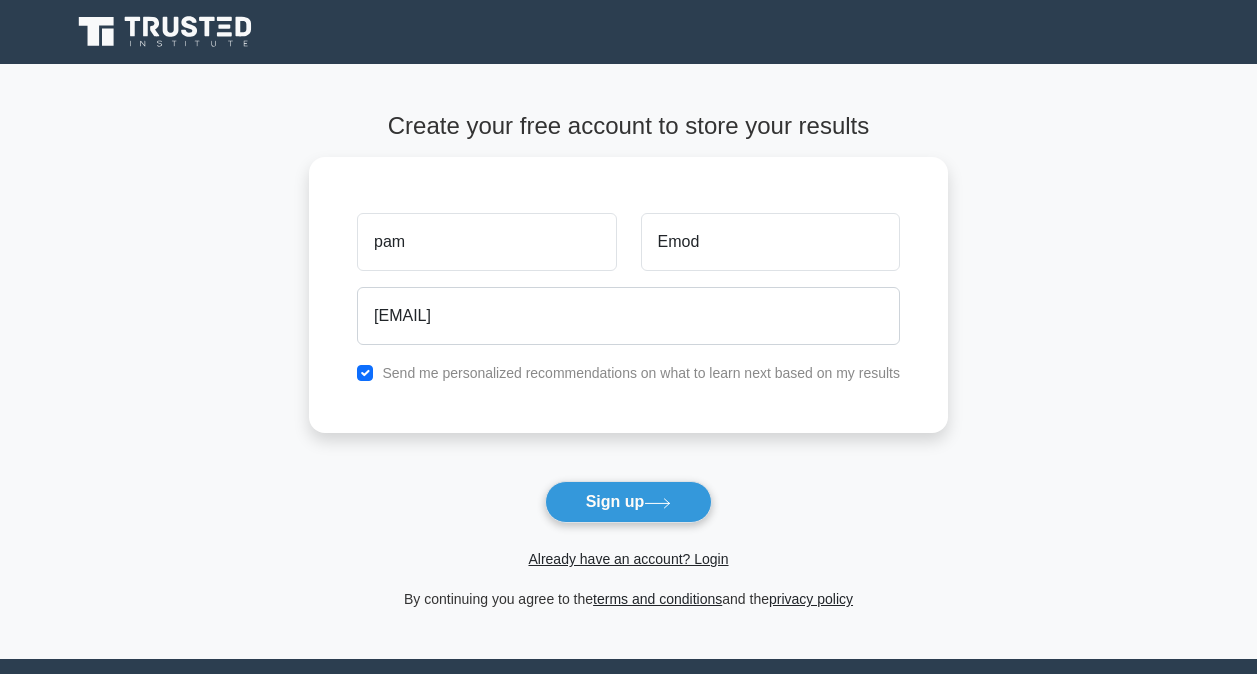 scroll, scrollTop: 0, scrollLeft: 0, axis: both 